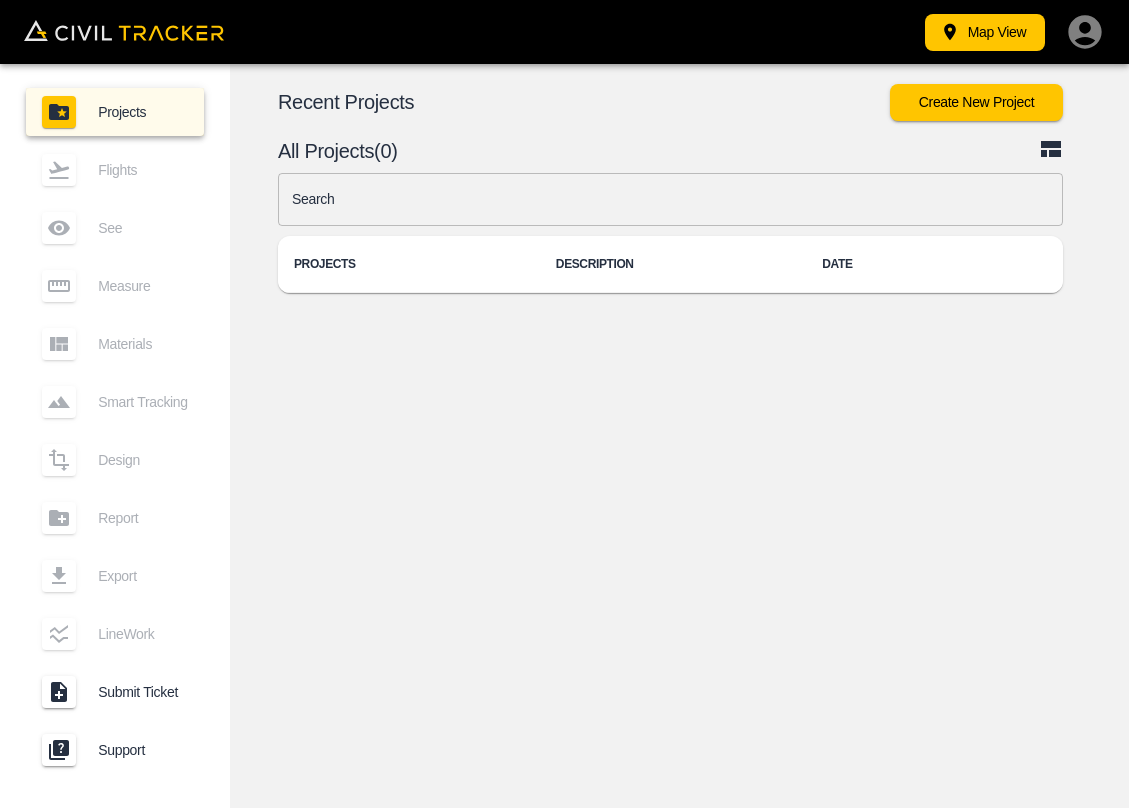 scroll, scrollTop: 0, scrollLeft: 0, axis: both 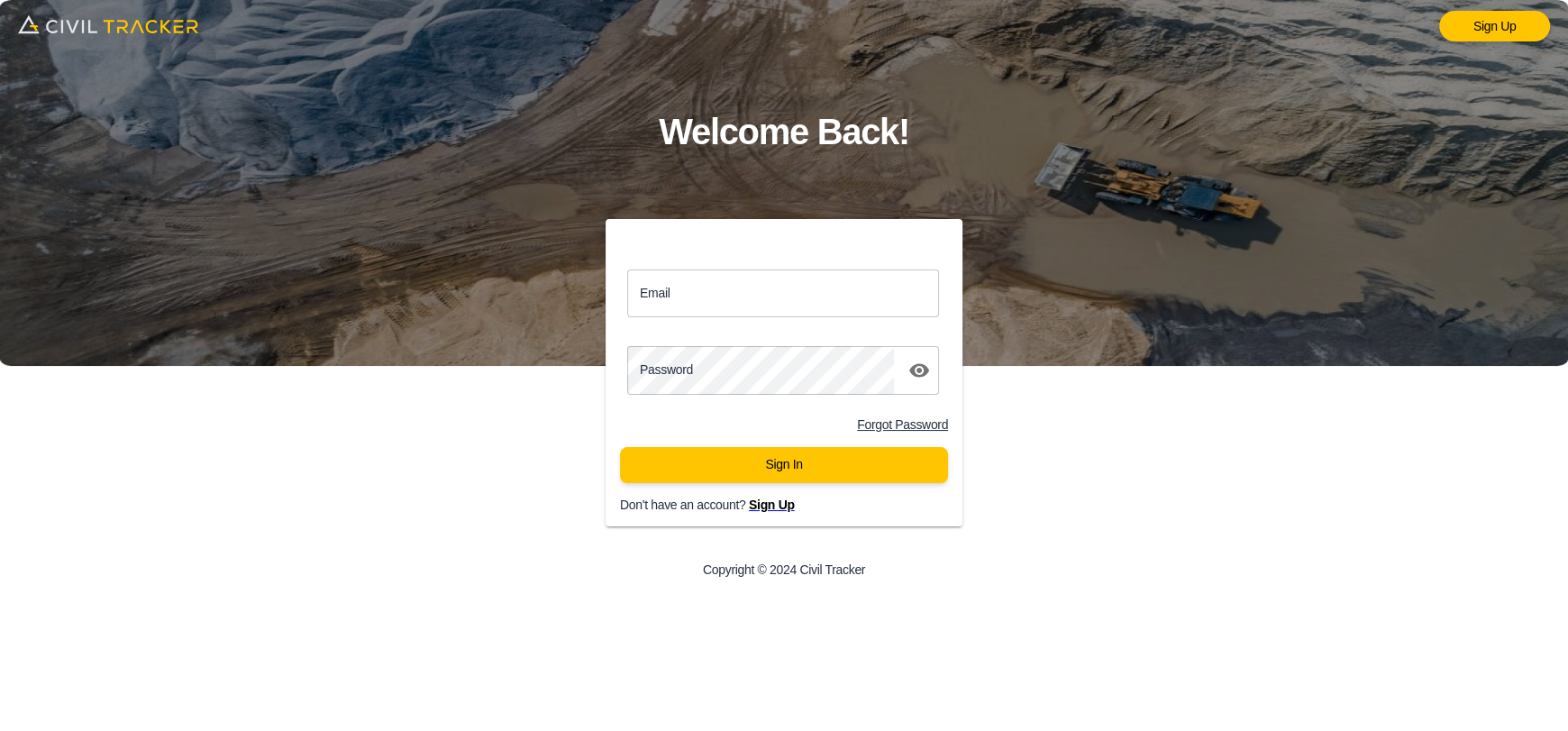 click on "Email" at bounding box center [783, 293] 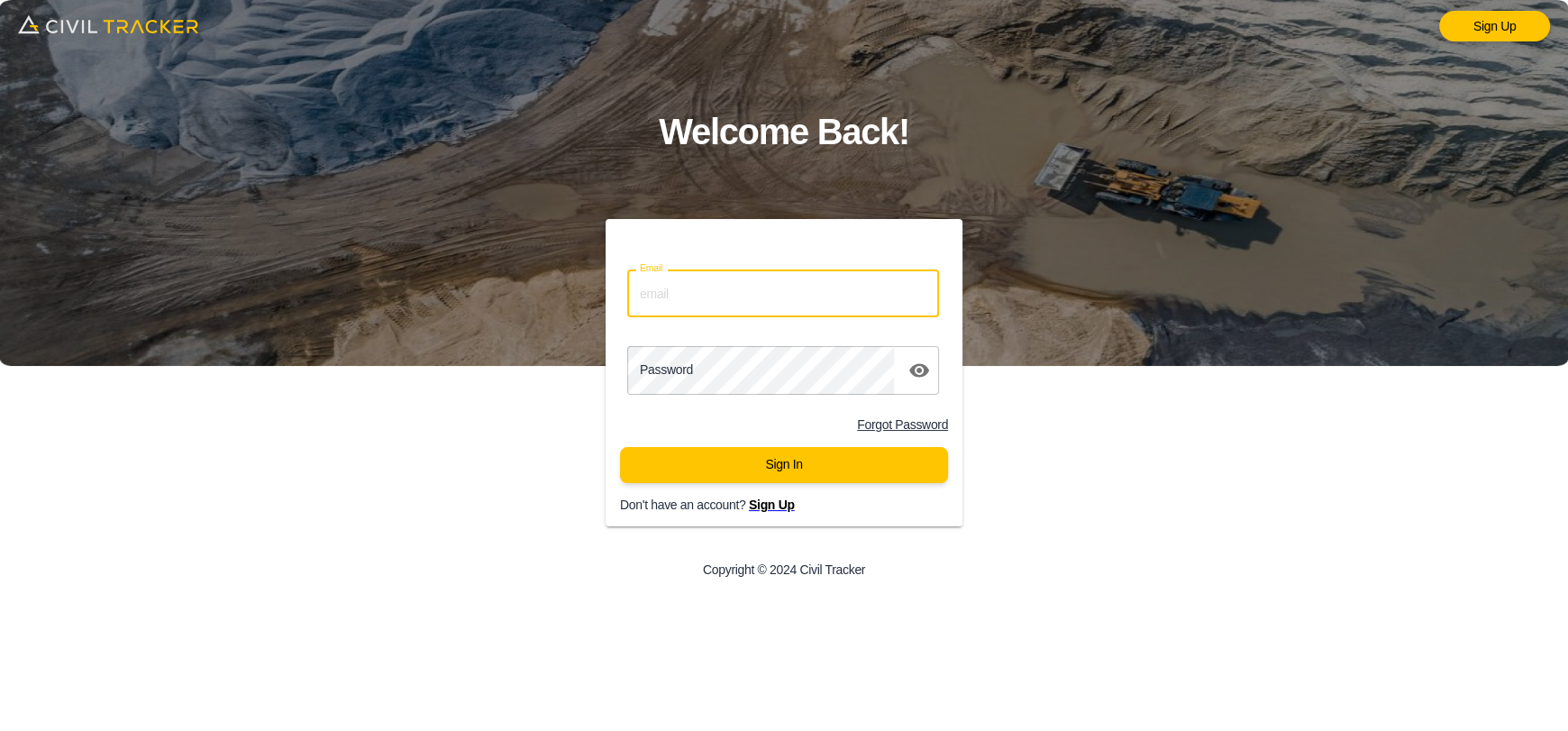 type on "support@civiltracker.xyz" 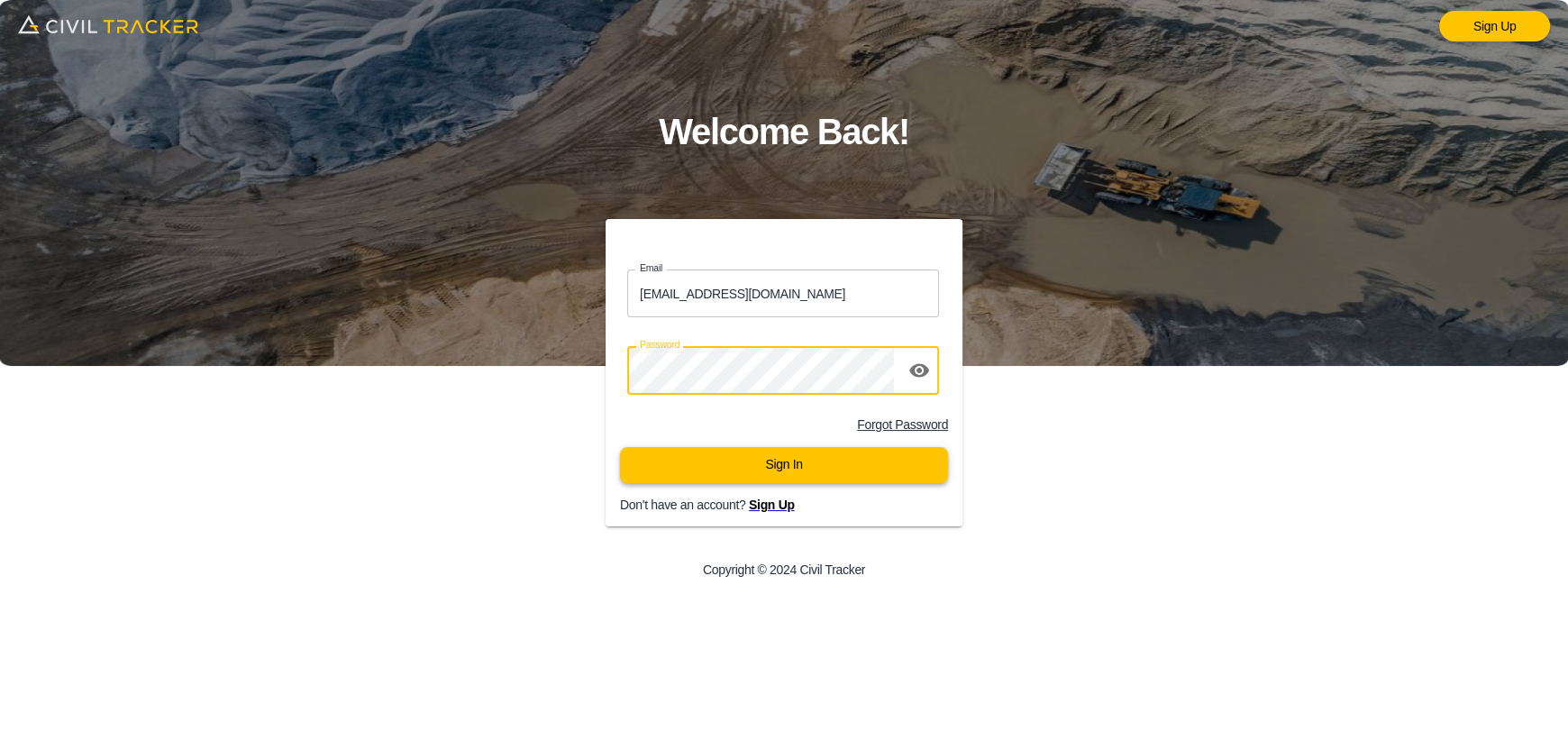 click on "Sign In" at bounding box center (784, 465) 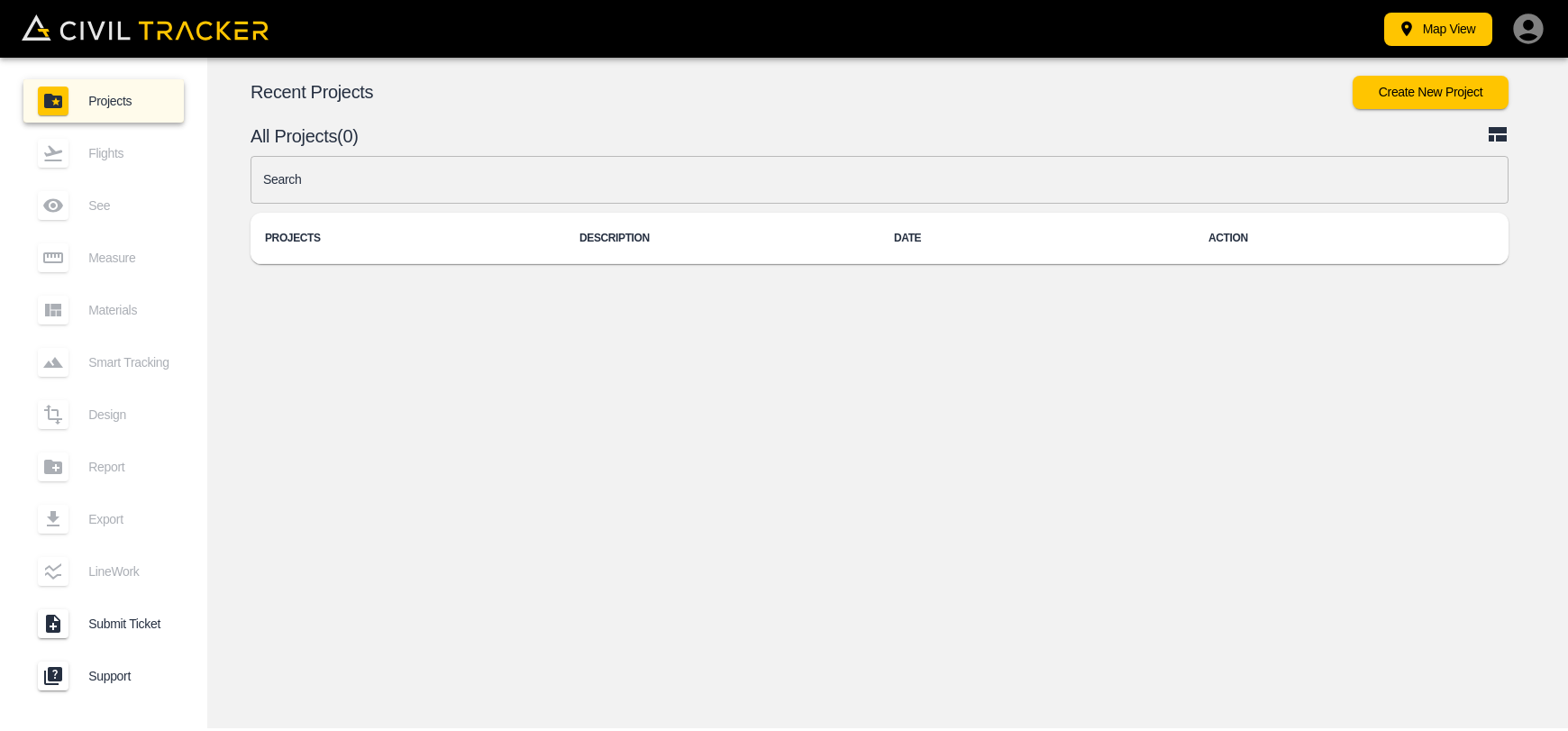 scroll, scrollTop: 0, scrollLeft: 0, axis: both 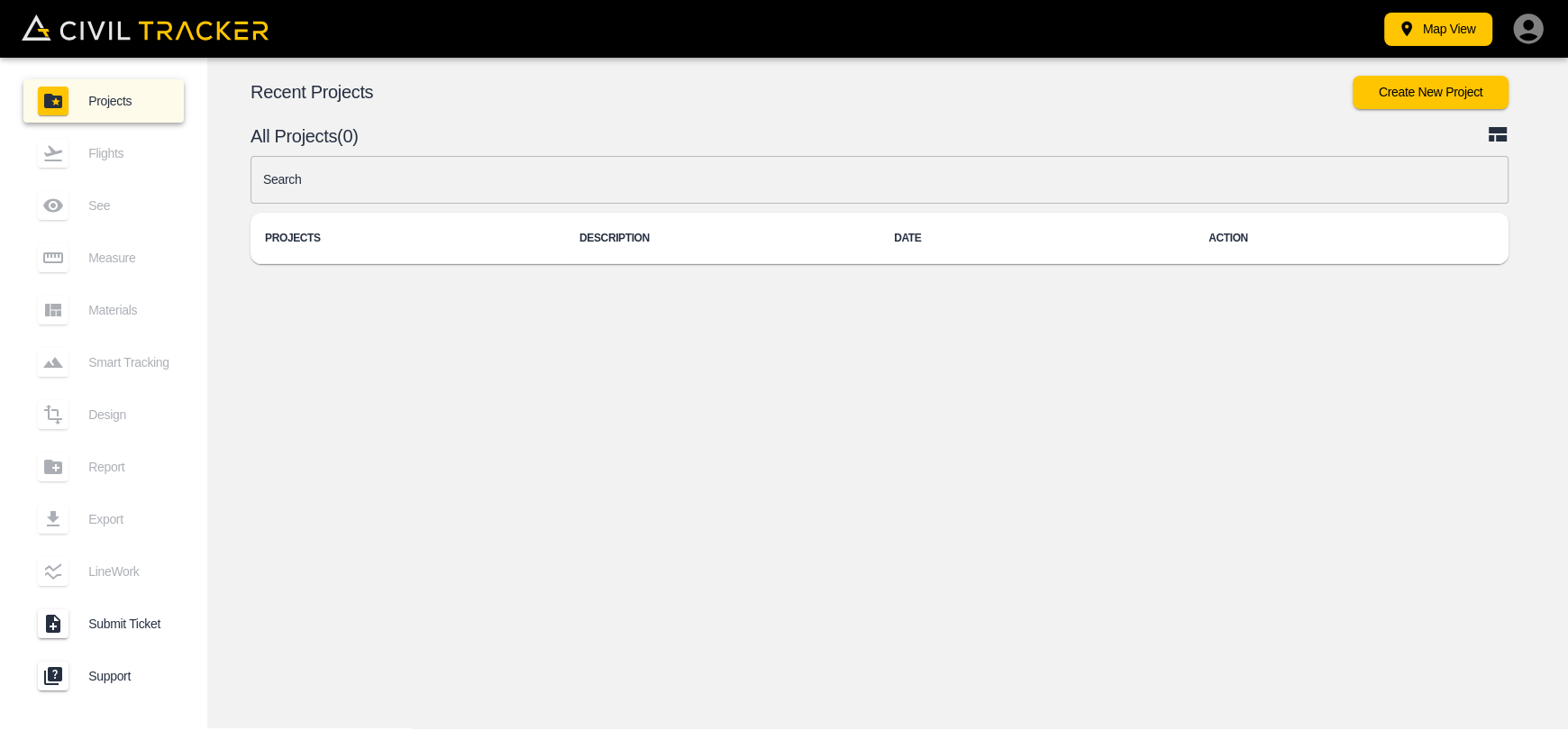 click on "Map View Projects Flights See Measure Materials Smart Tracking Design Report Export LineWork Submit Ticket Support © Mapbox   © OpenStreetMap   Improve this map   © Maxar 2D 3D Recent Projects Create New Project All Projects(0) Search Search PROJECTS DESCRIPTION DATE ACTION Account Support  Sign out" at bounding box center (784, 365) 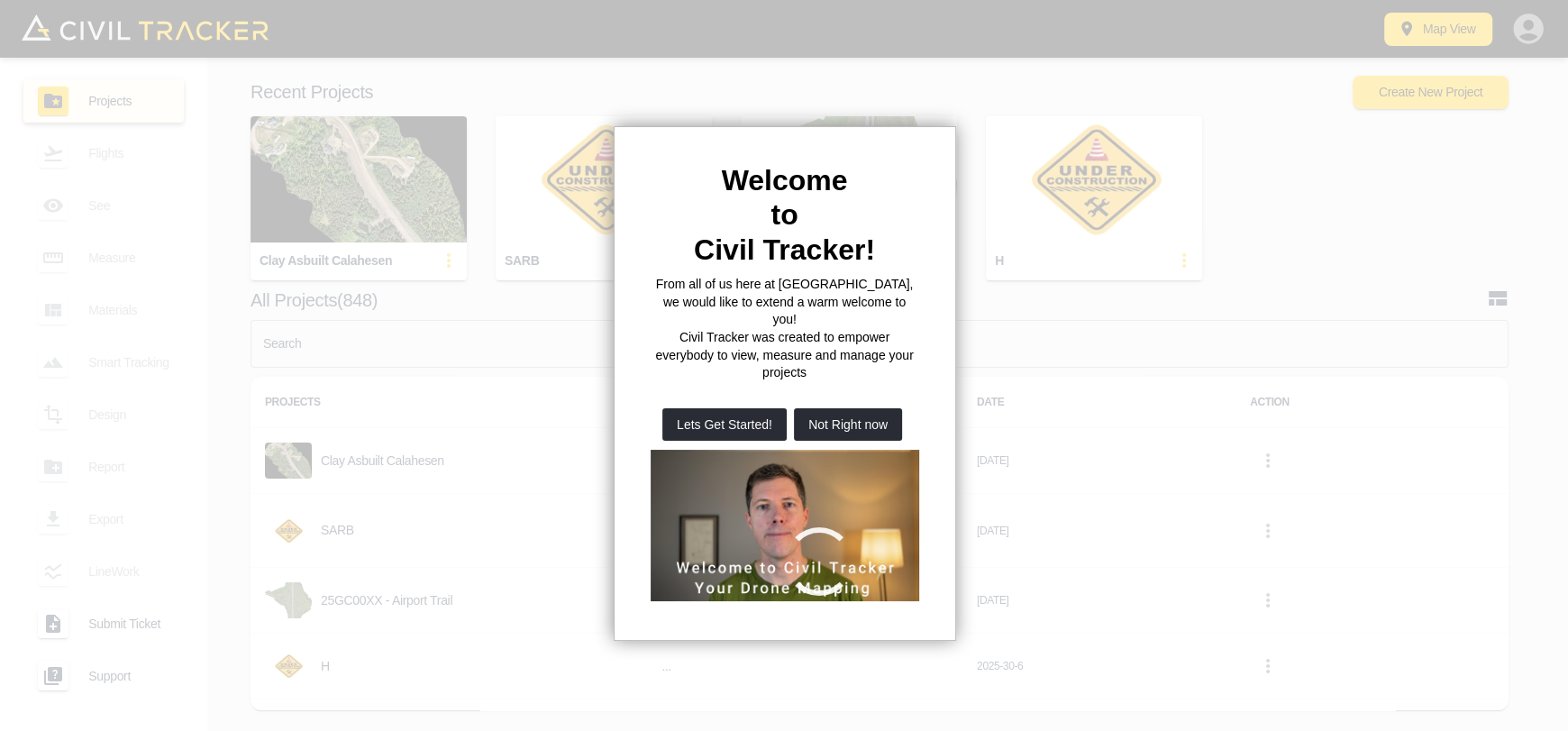 drag, startPoint x: 867, startPoint y: 389, endPoint x: 617, endPoint y: 238, distance: 292.0633 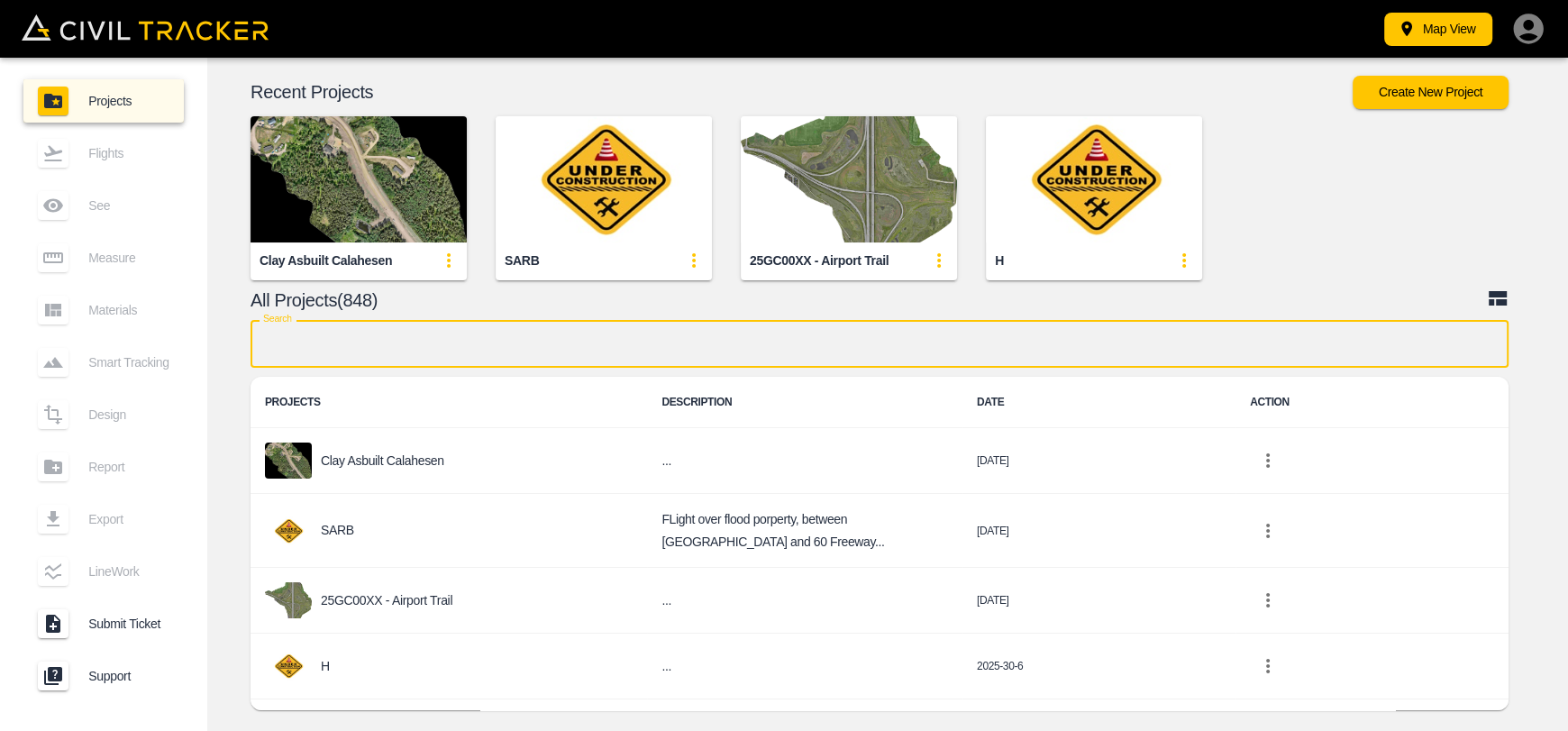 click at bounding box center (880, 343) 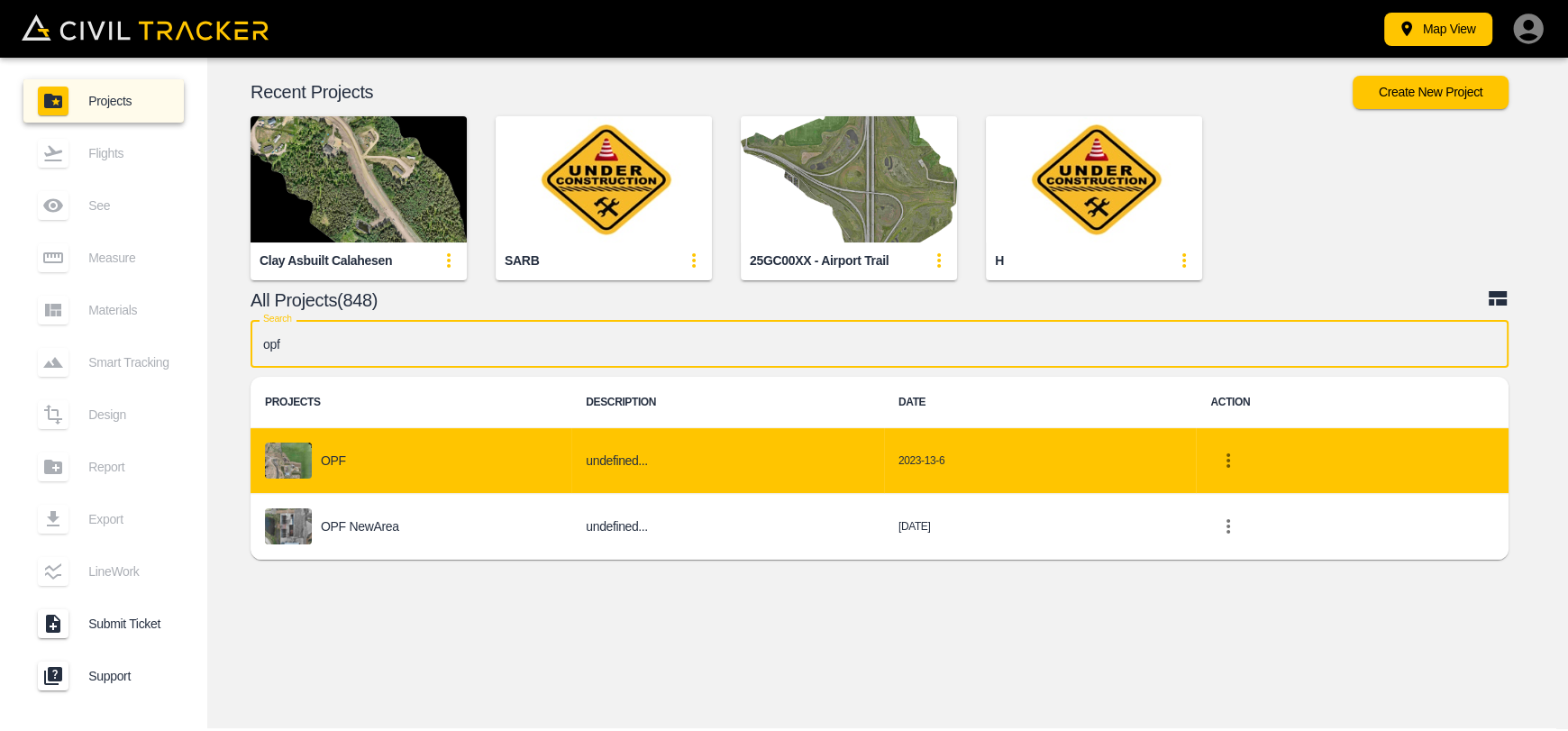 type on "opf" 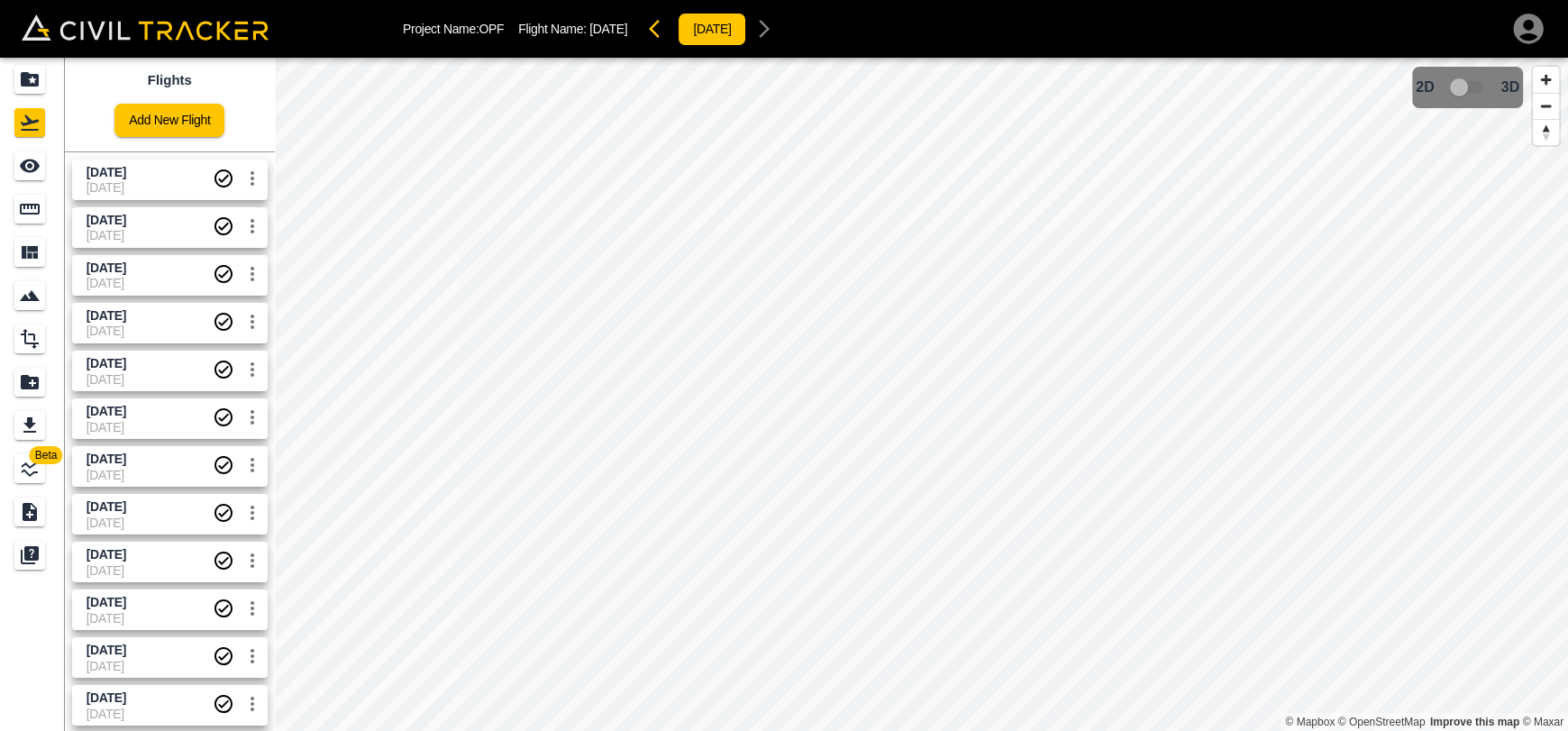 click on "[DATE]" at bounding box center (150, 187) 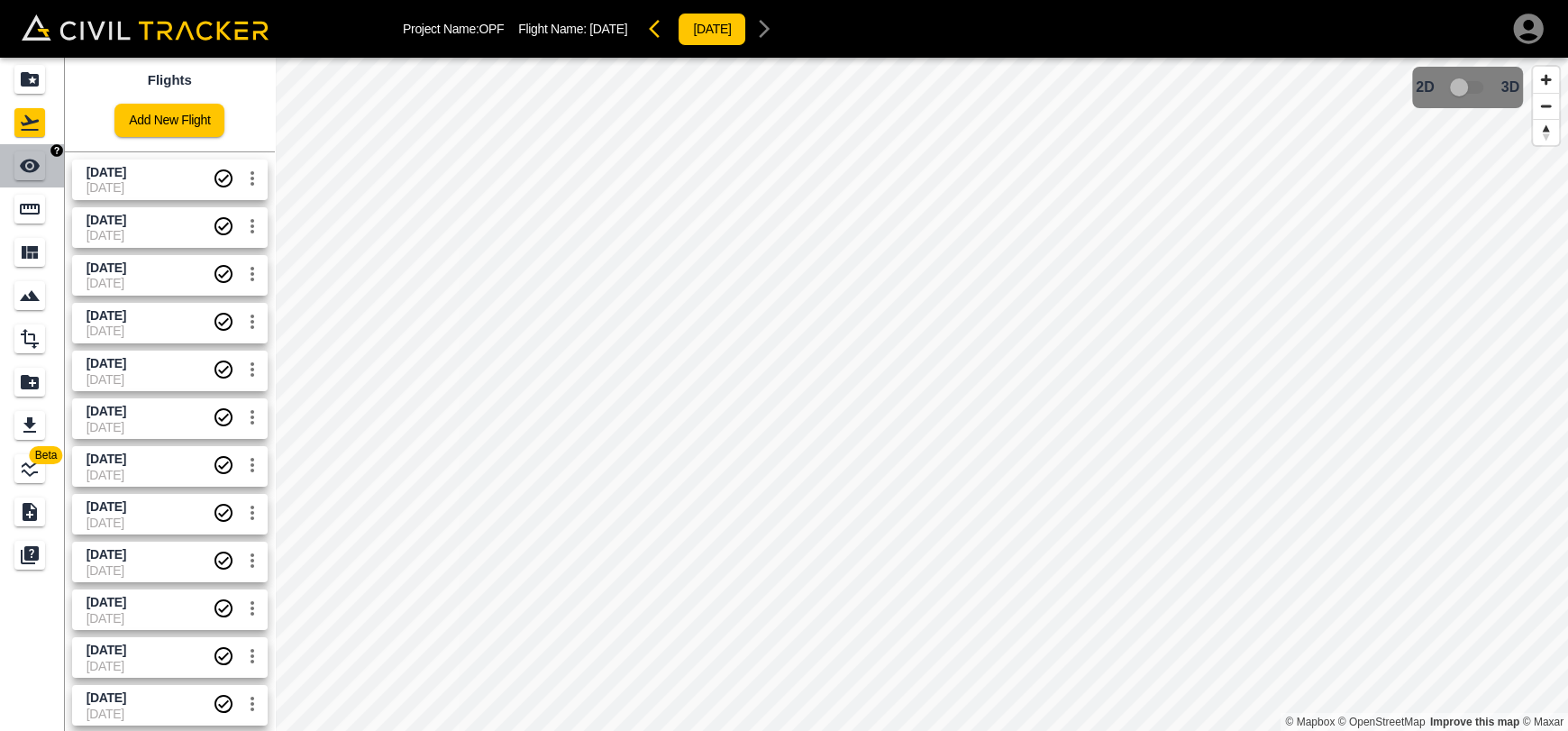 click at bounding box center [32, 166] 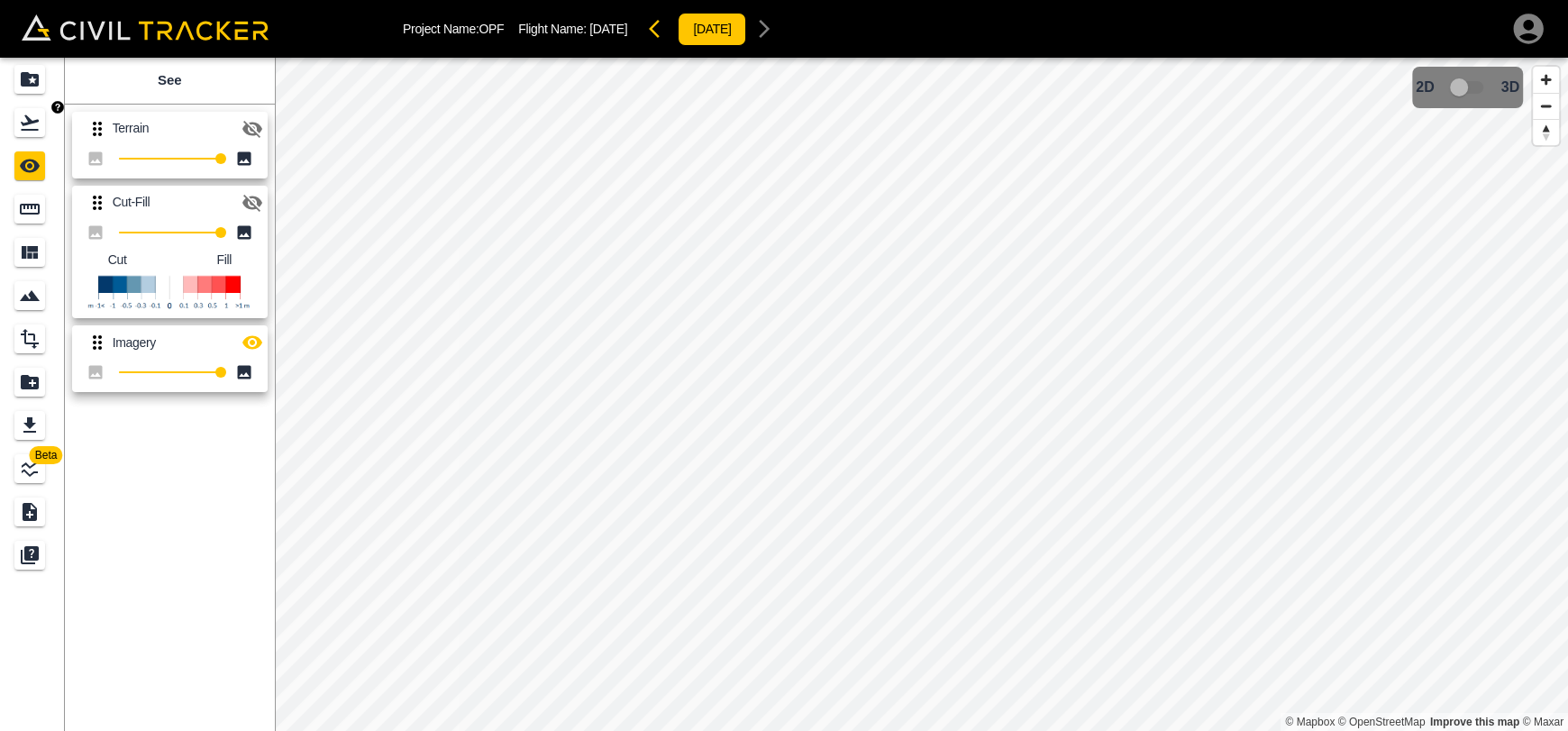 click at bounding box center (30, 123) 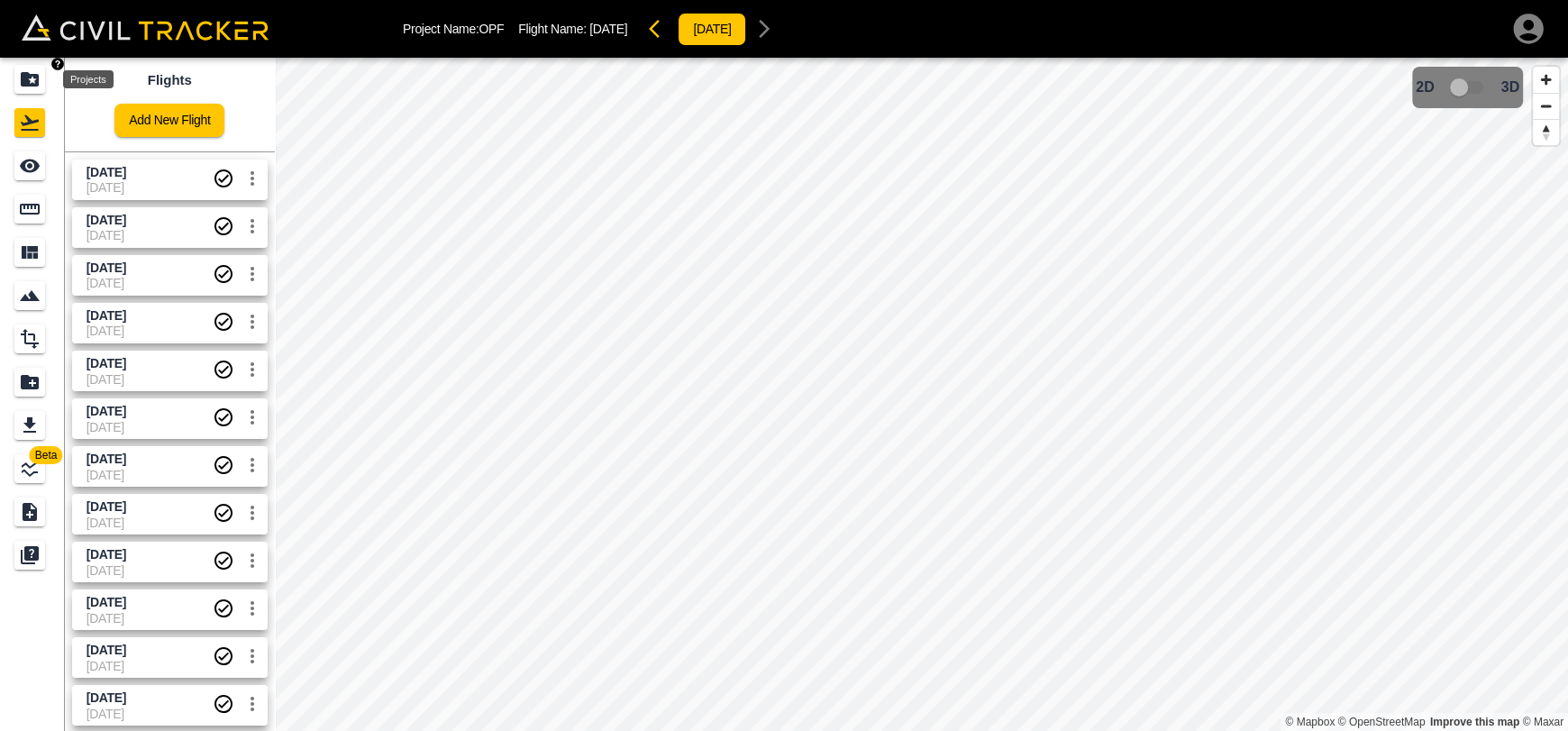 click 